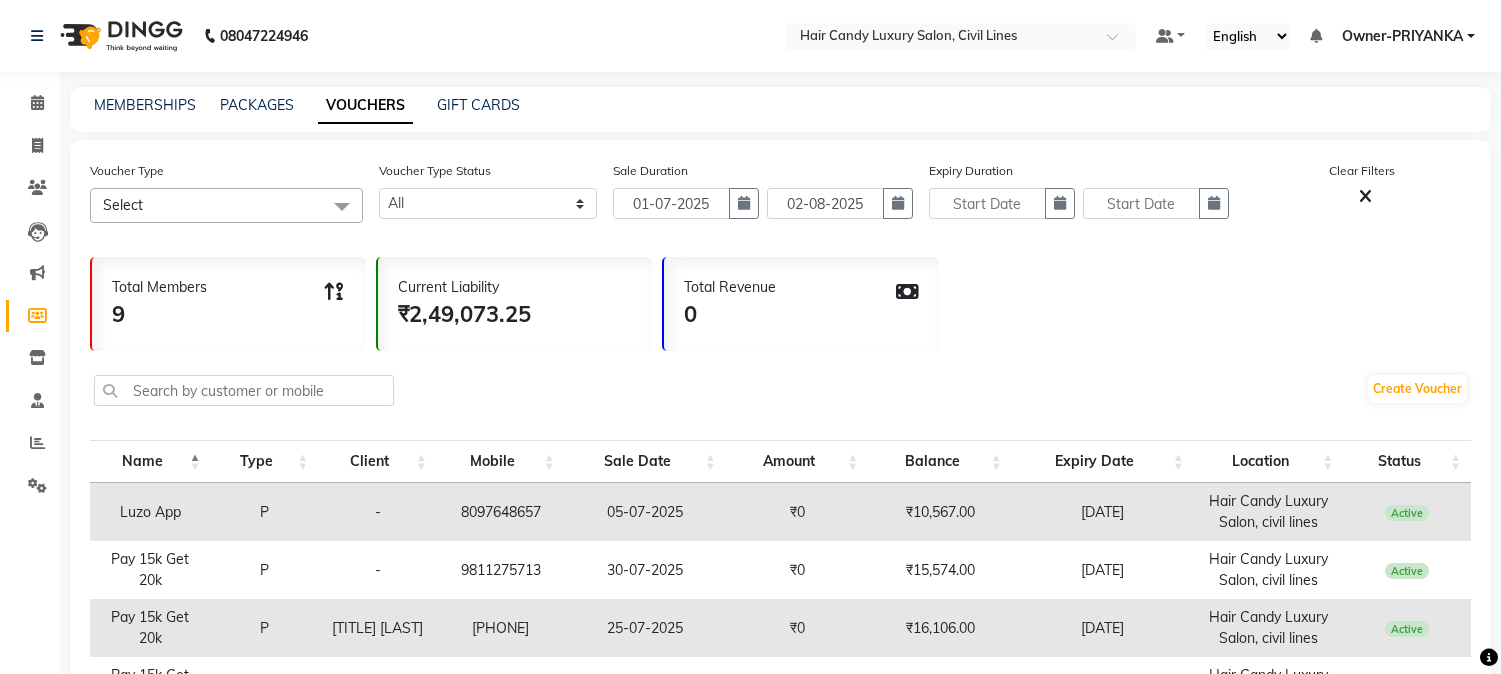 select 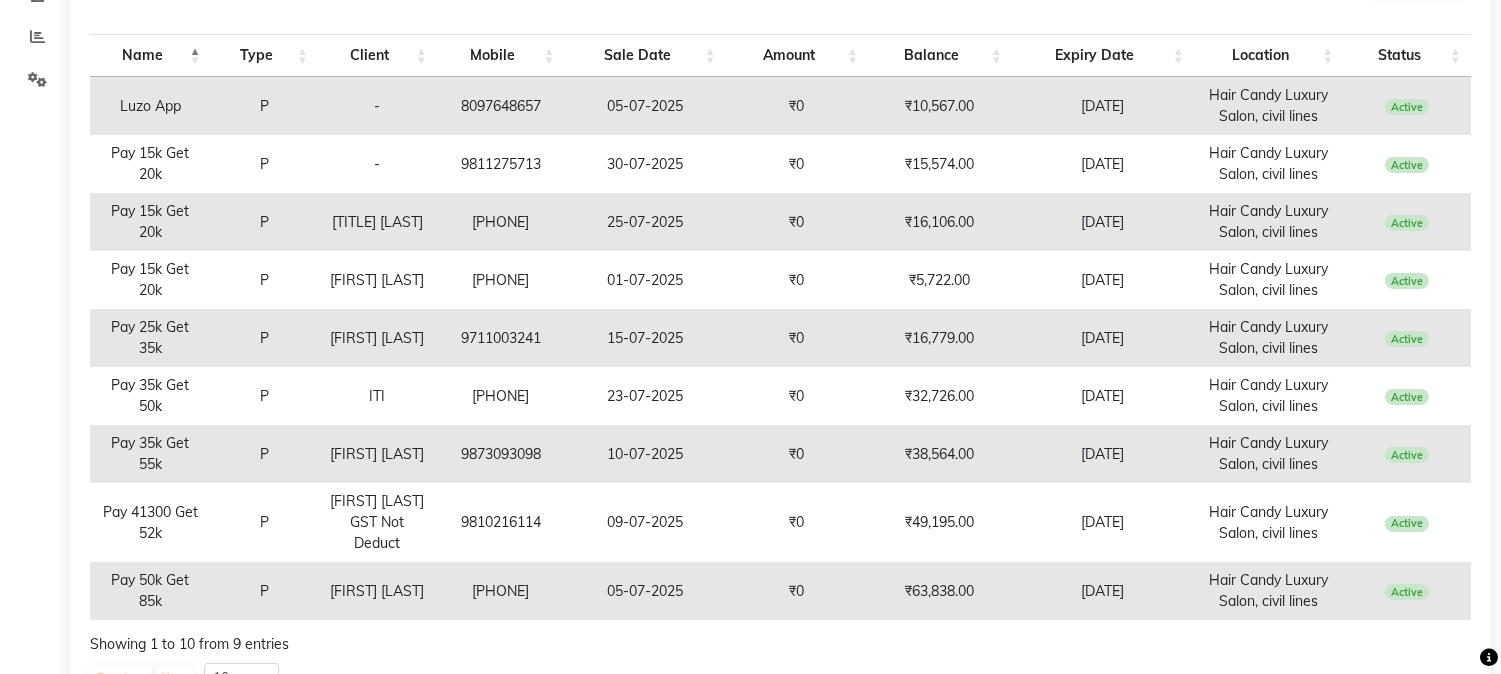scroll, scrollTop: 0, scrollLeft: 0, axis: both 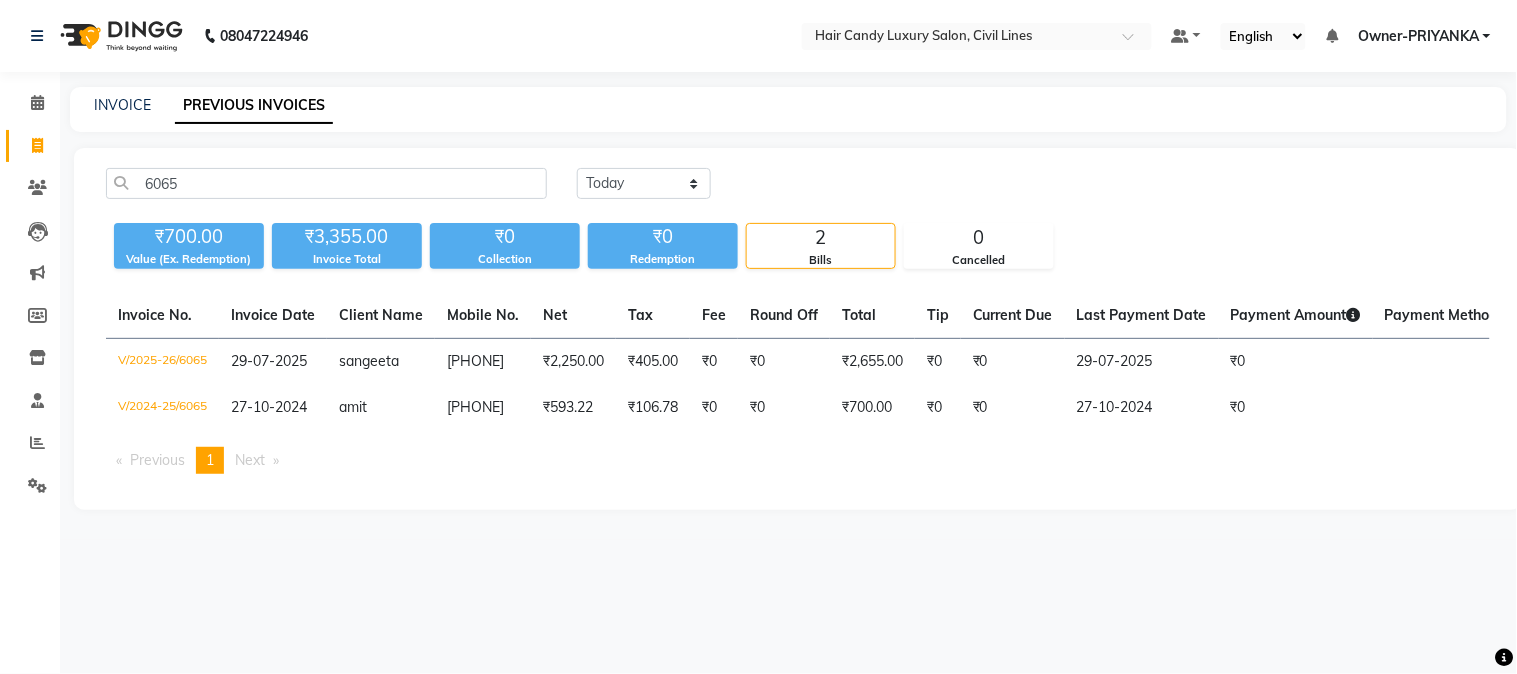 click on "Previous  page" at bounding box center (157, 460) 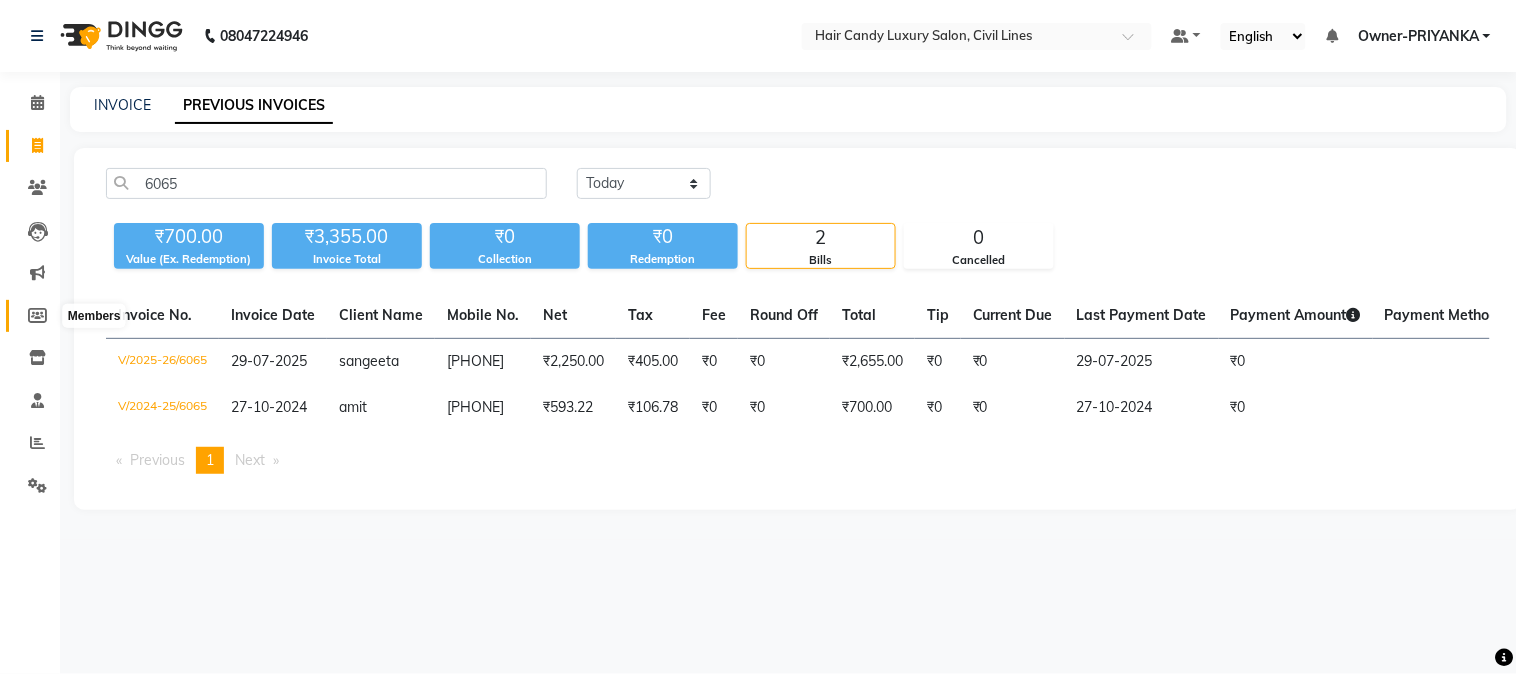 click 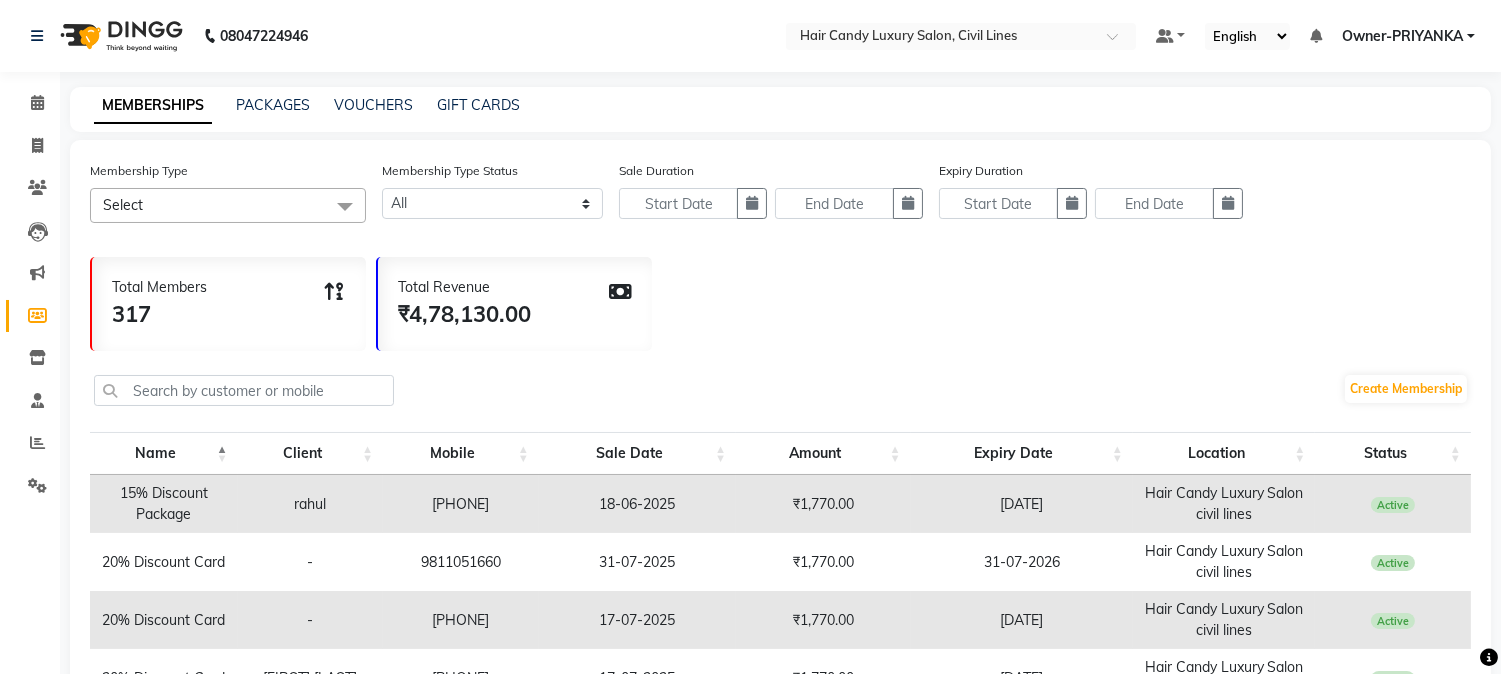 click on "MEMBERSHIPS PACKAGES VOUCHERS GIFT CARDS" 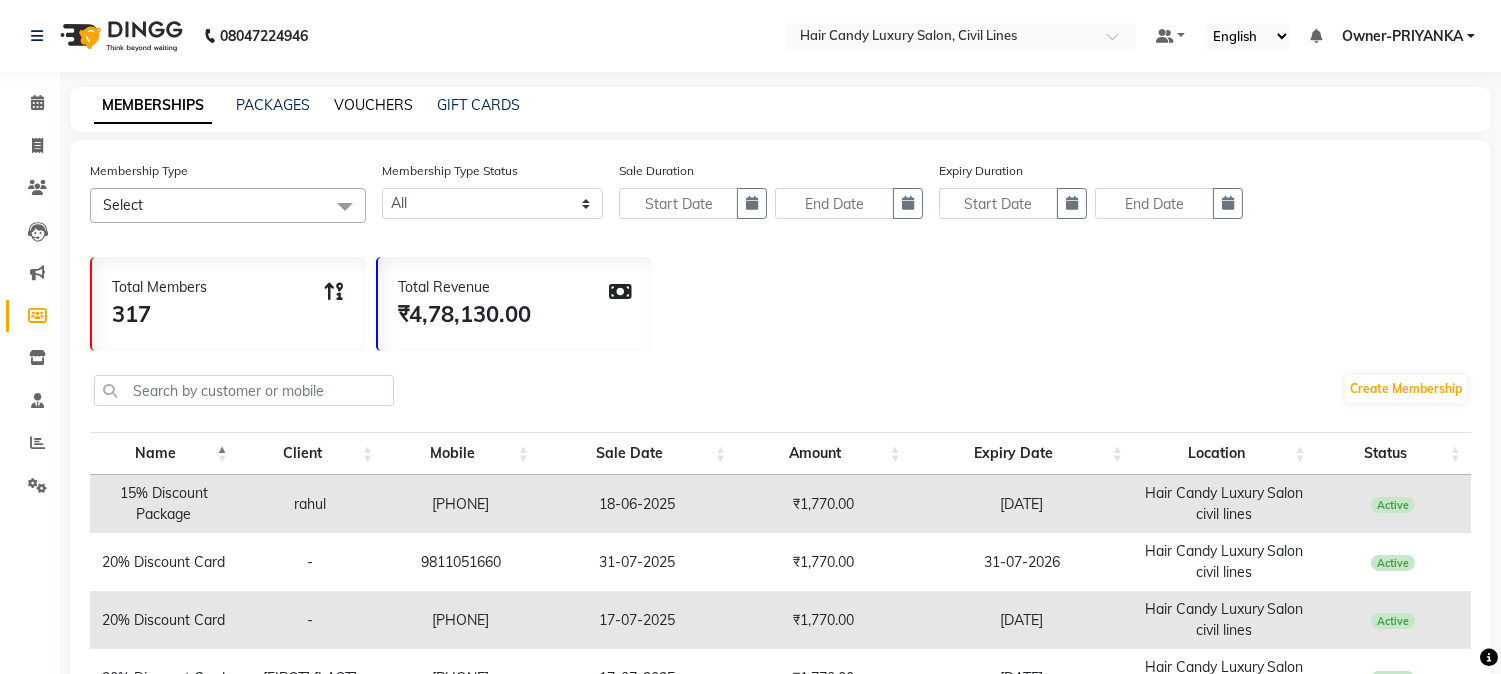 click on "VOUCHERS" 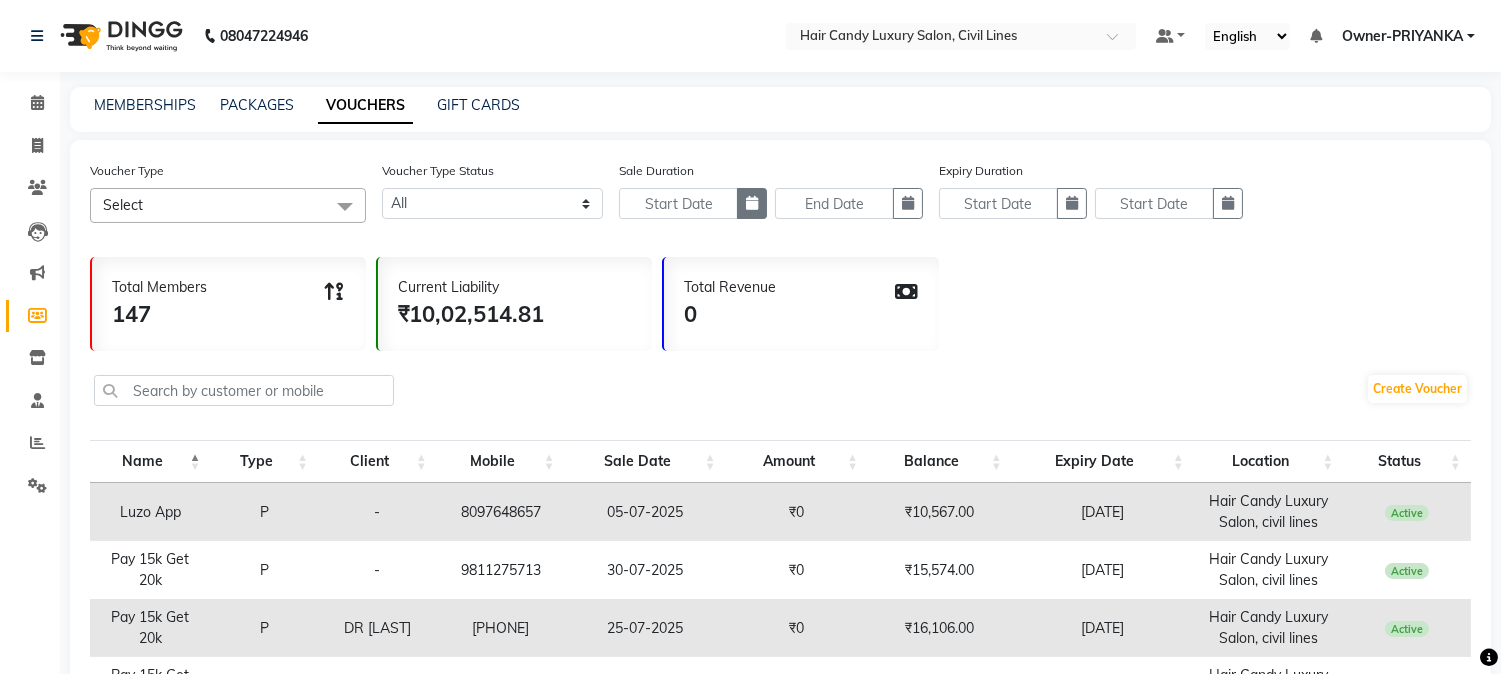 click 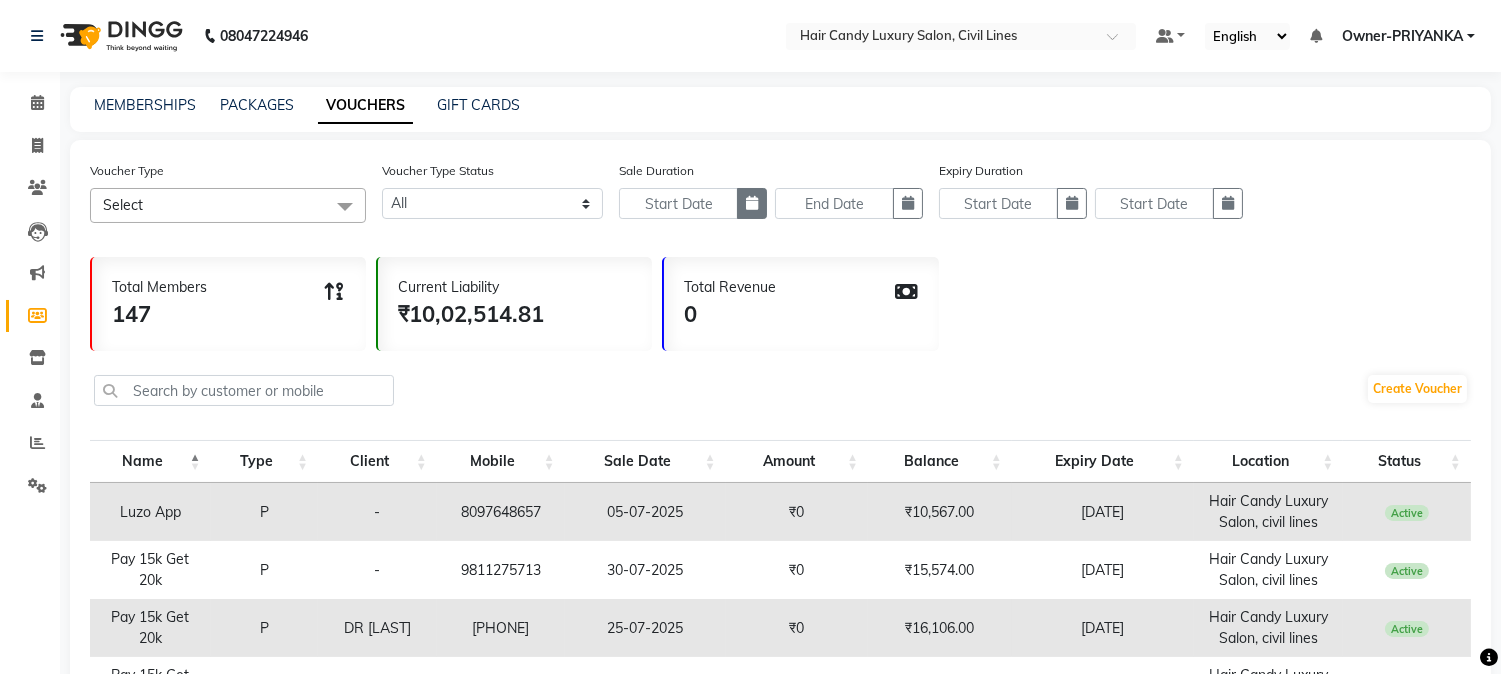 select on "8" 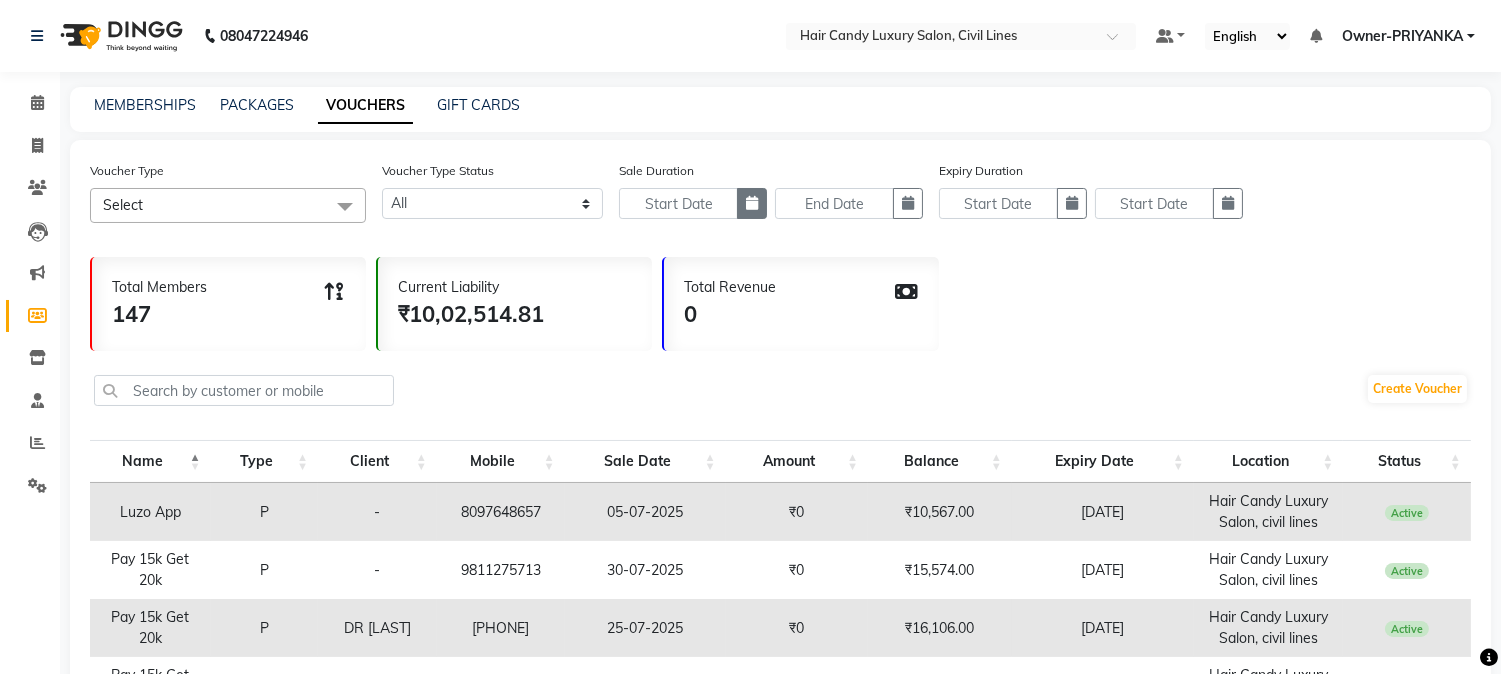 select on "2025" 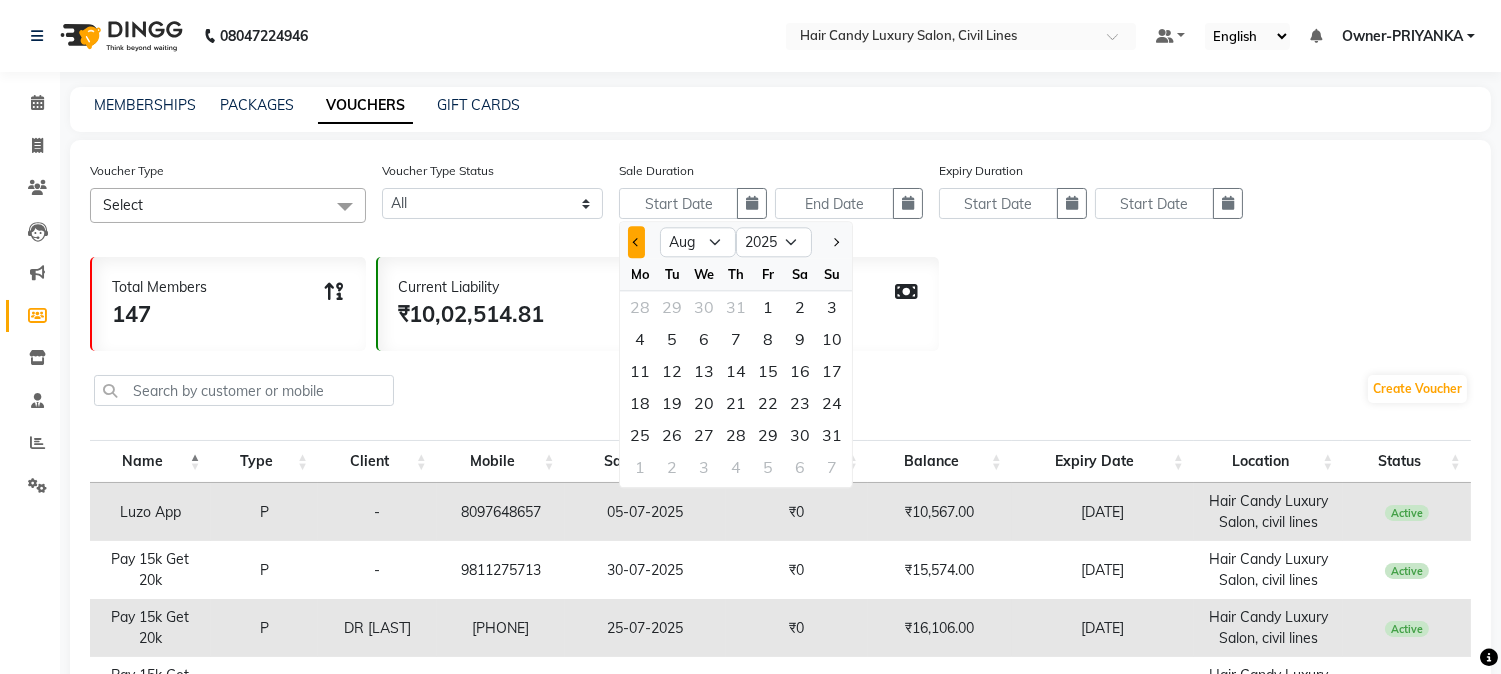 click 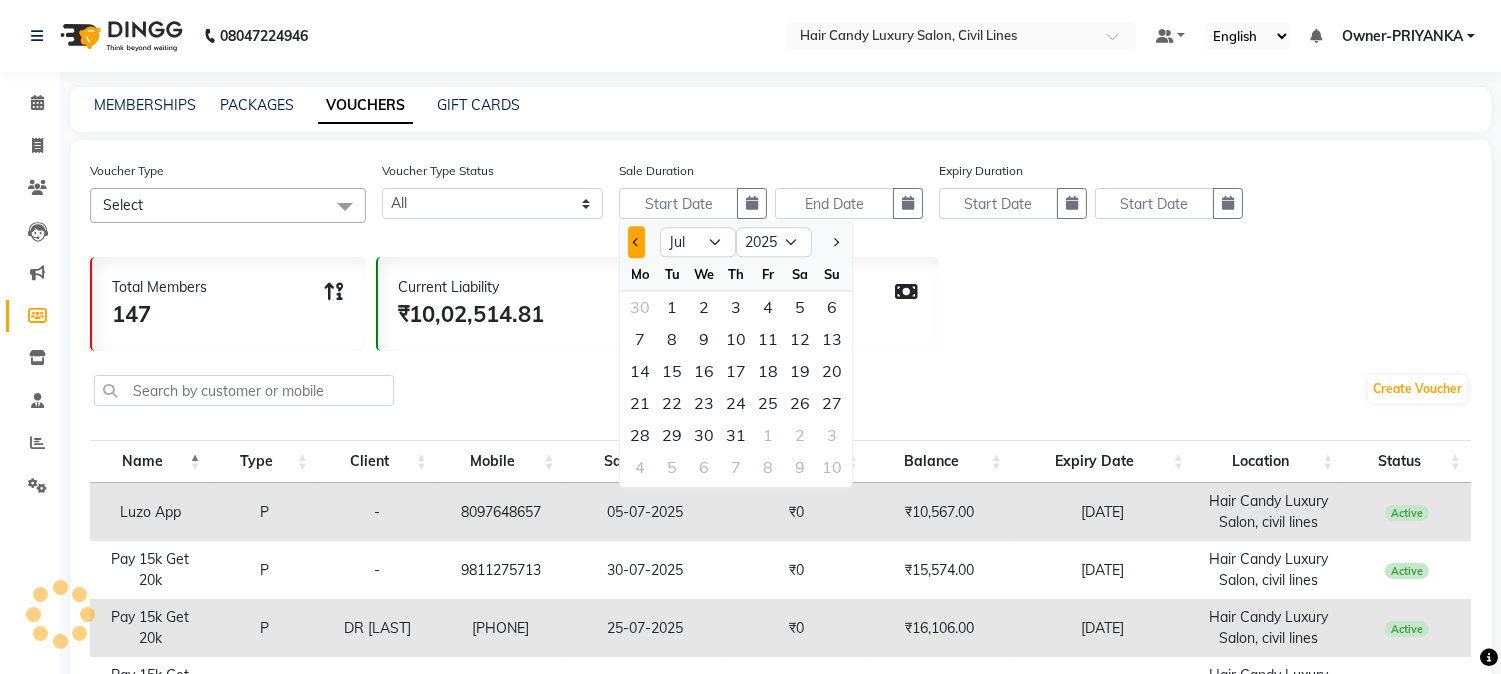click 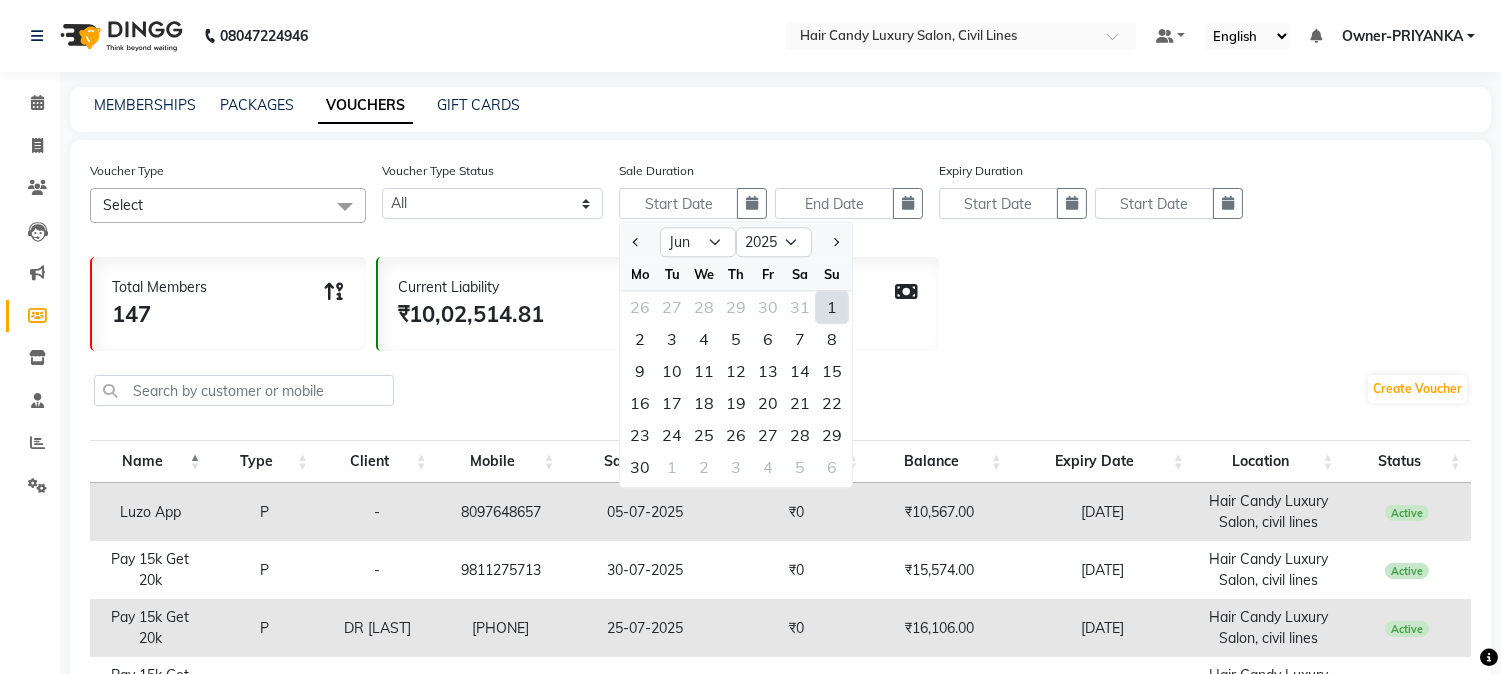 click on "1" 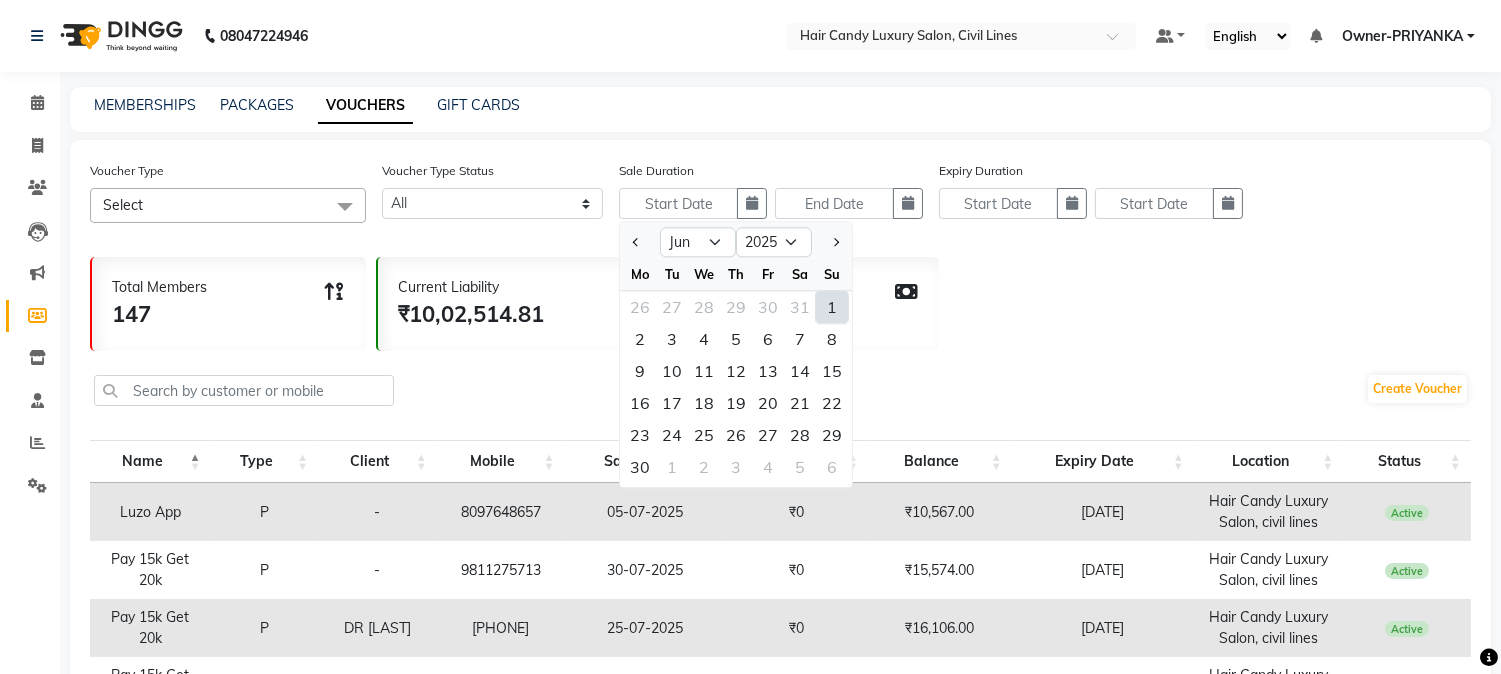 type on "01-06-2025" 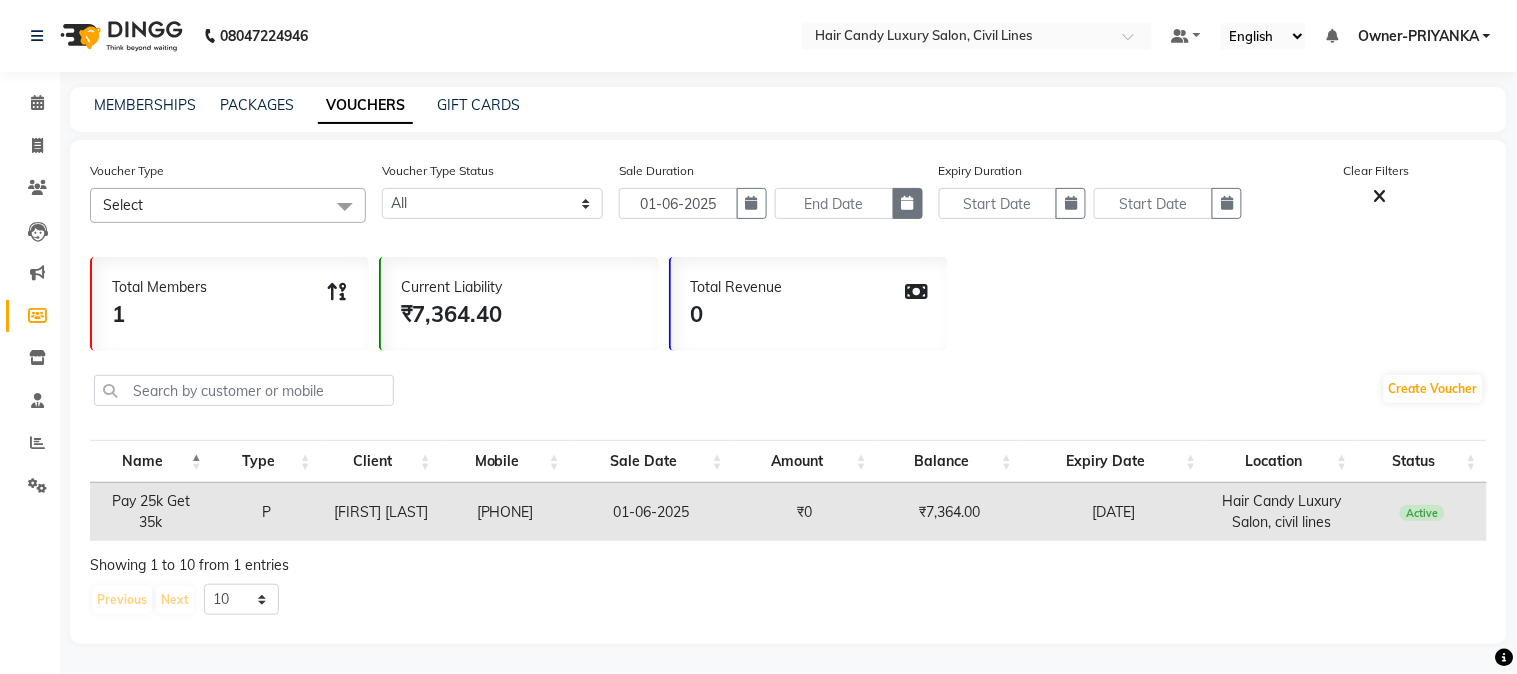 click 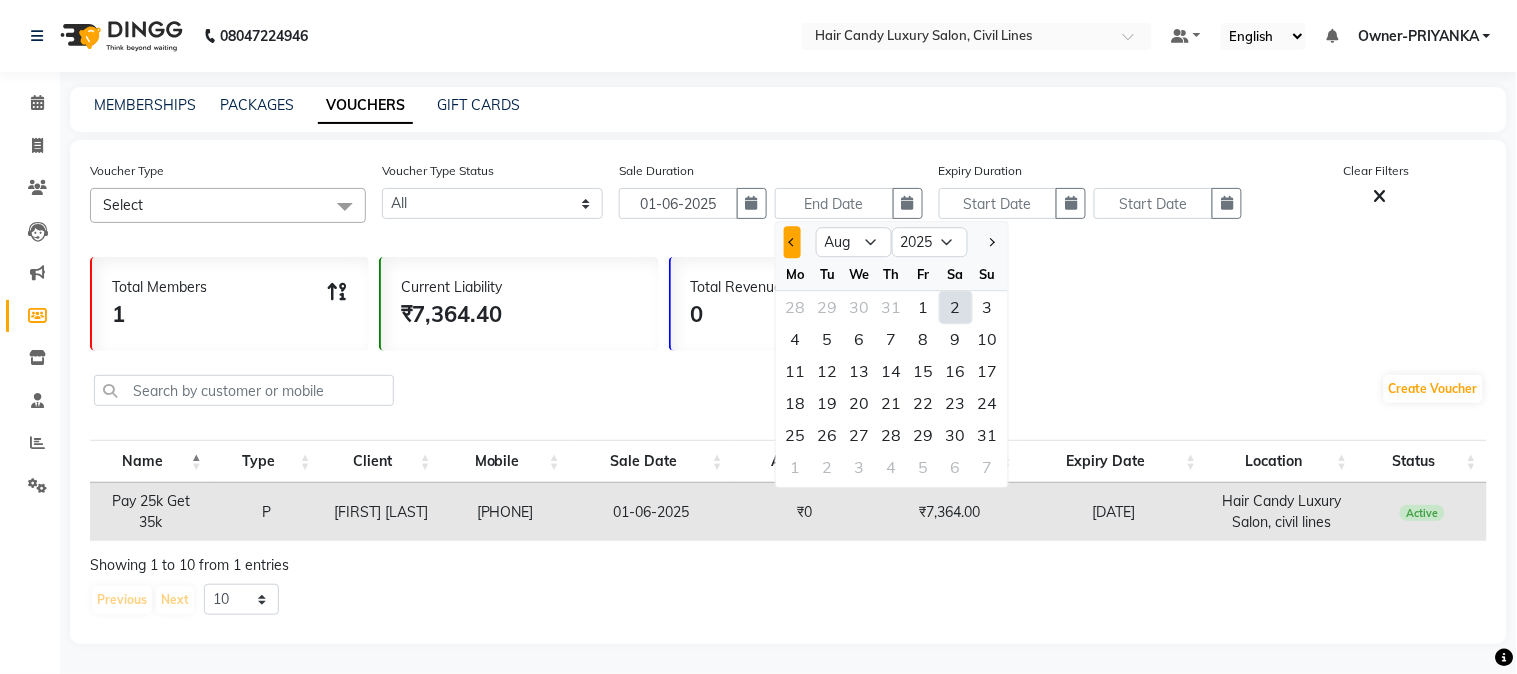 click 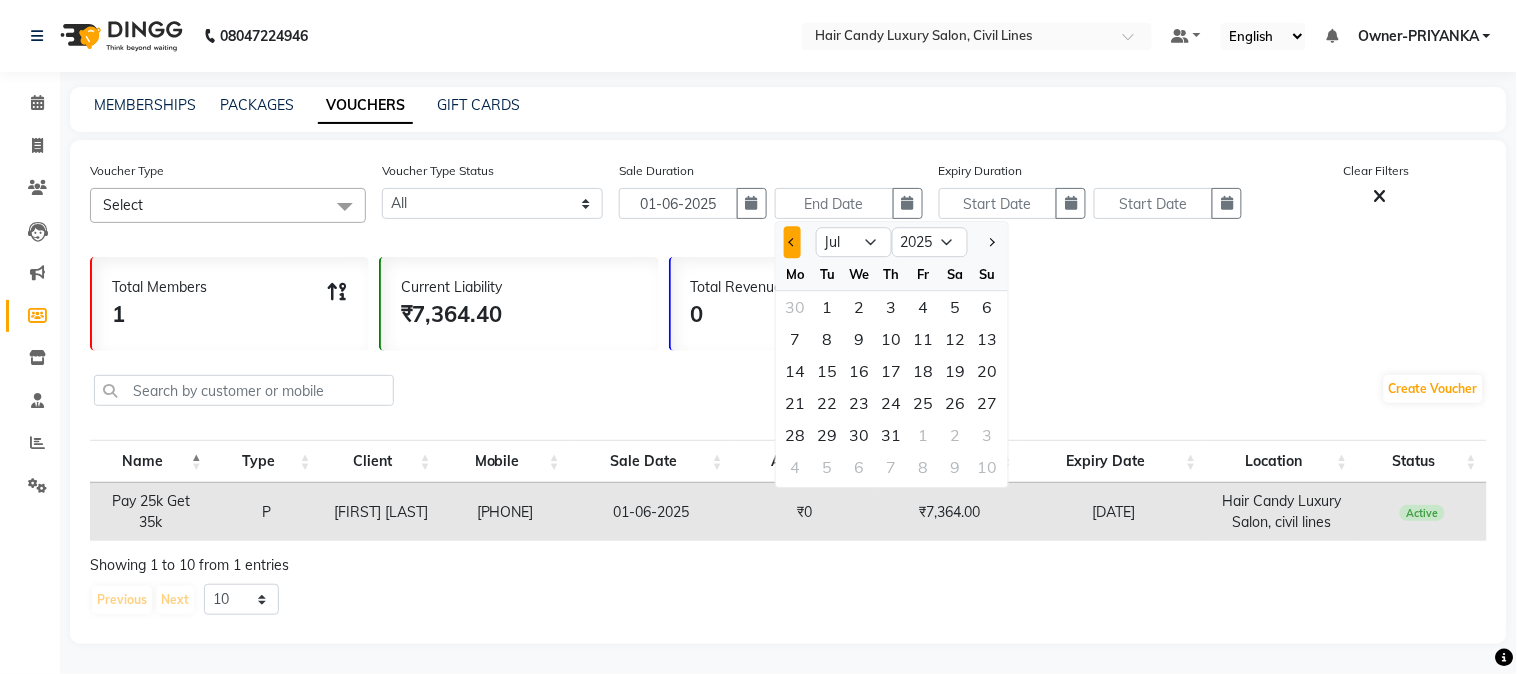 click 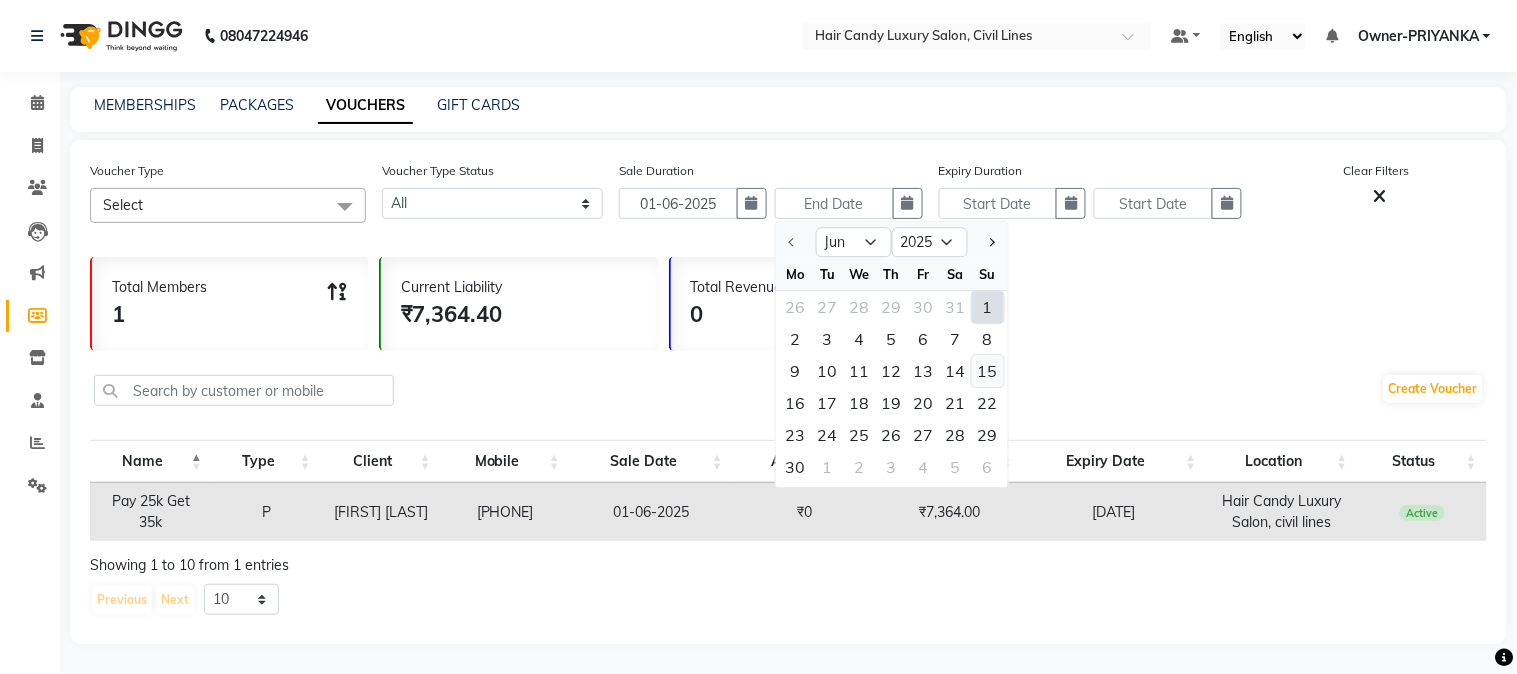 click on "15" 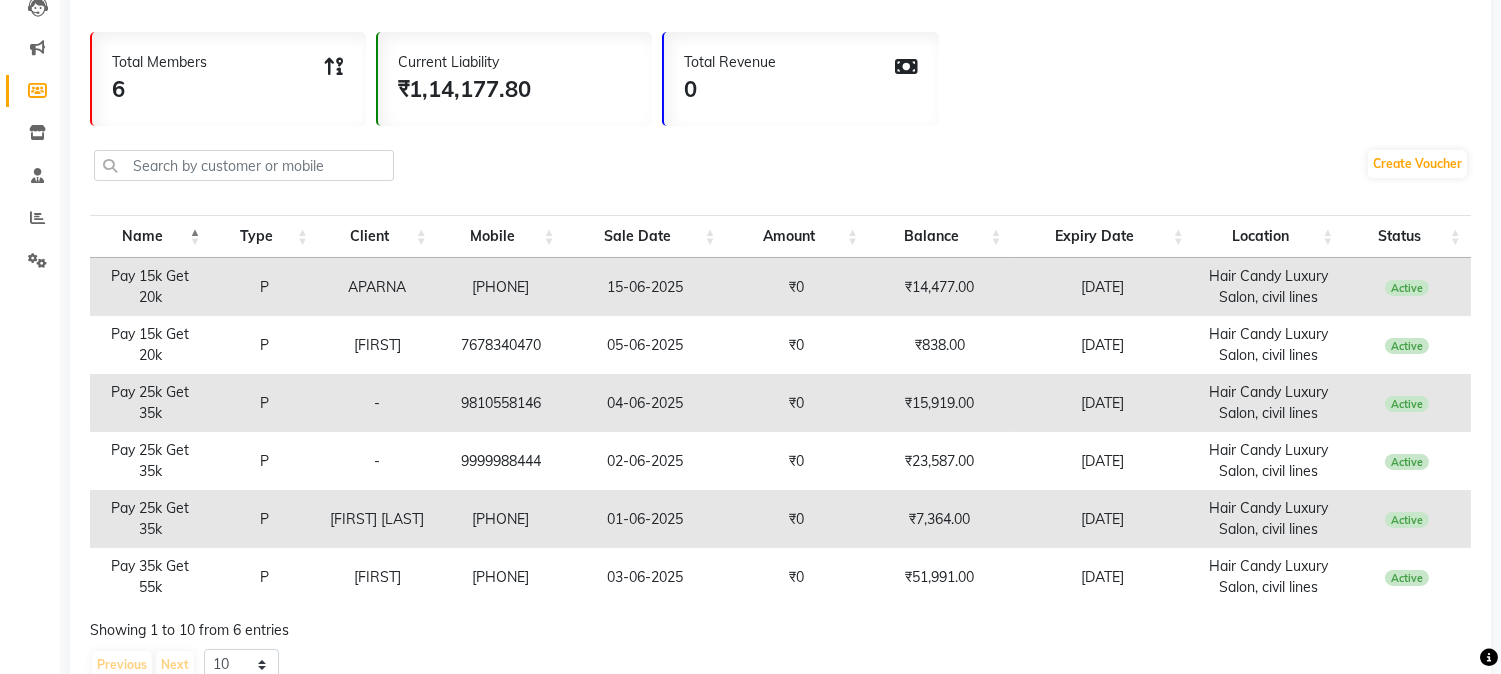 scroll, scrollTop: 290, scrollLeft: 0, axis: vertical 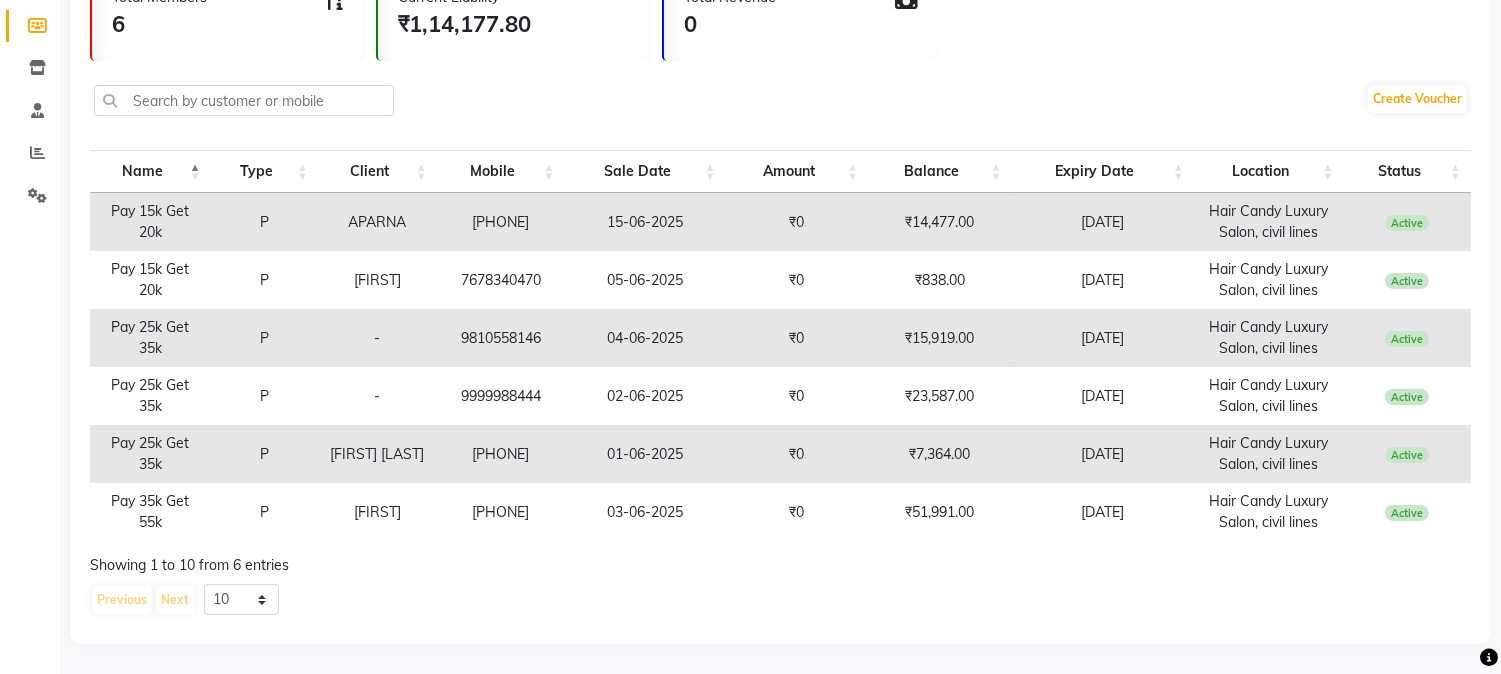 type 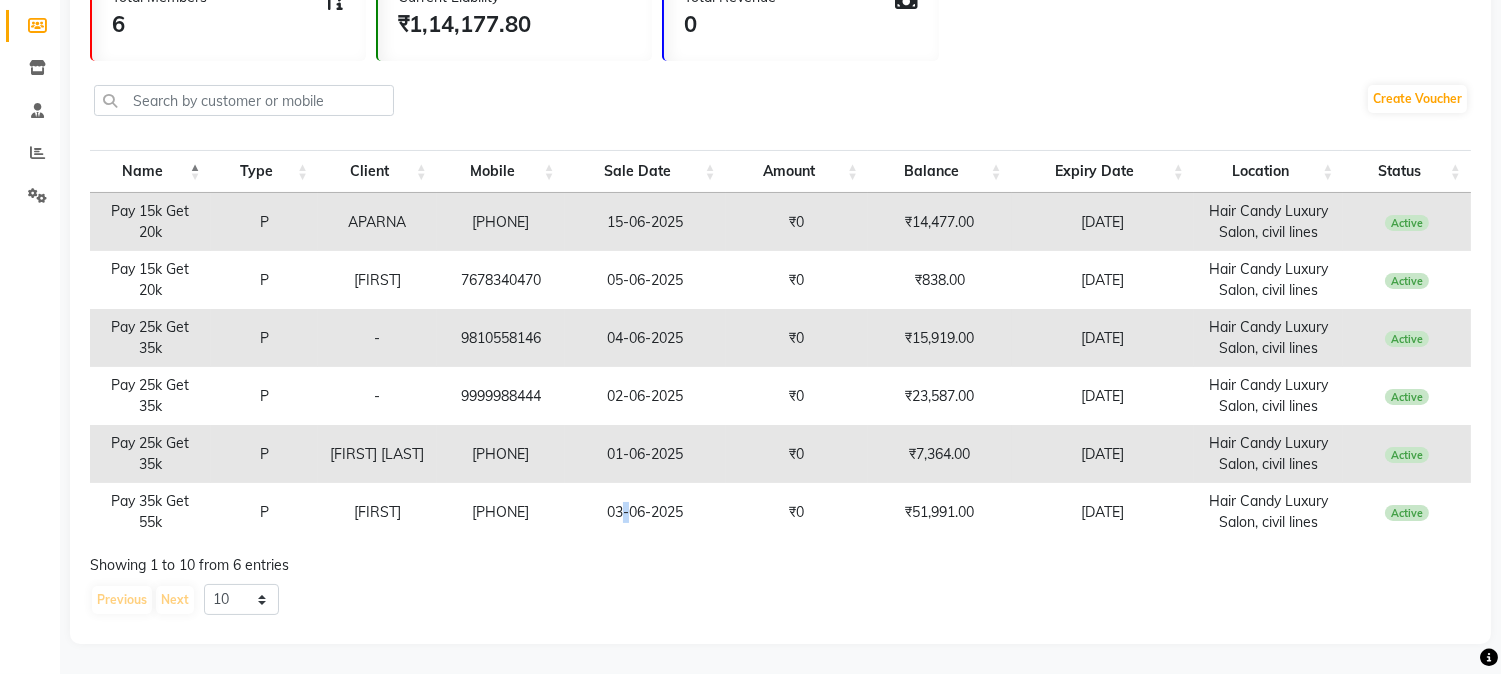 click on "03-06-2025" at bounding box center (645, 512) 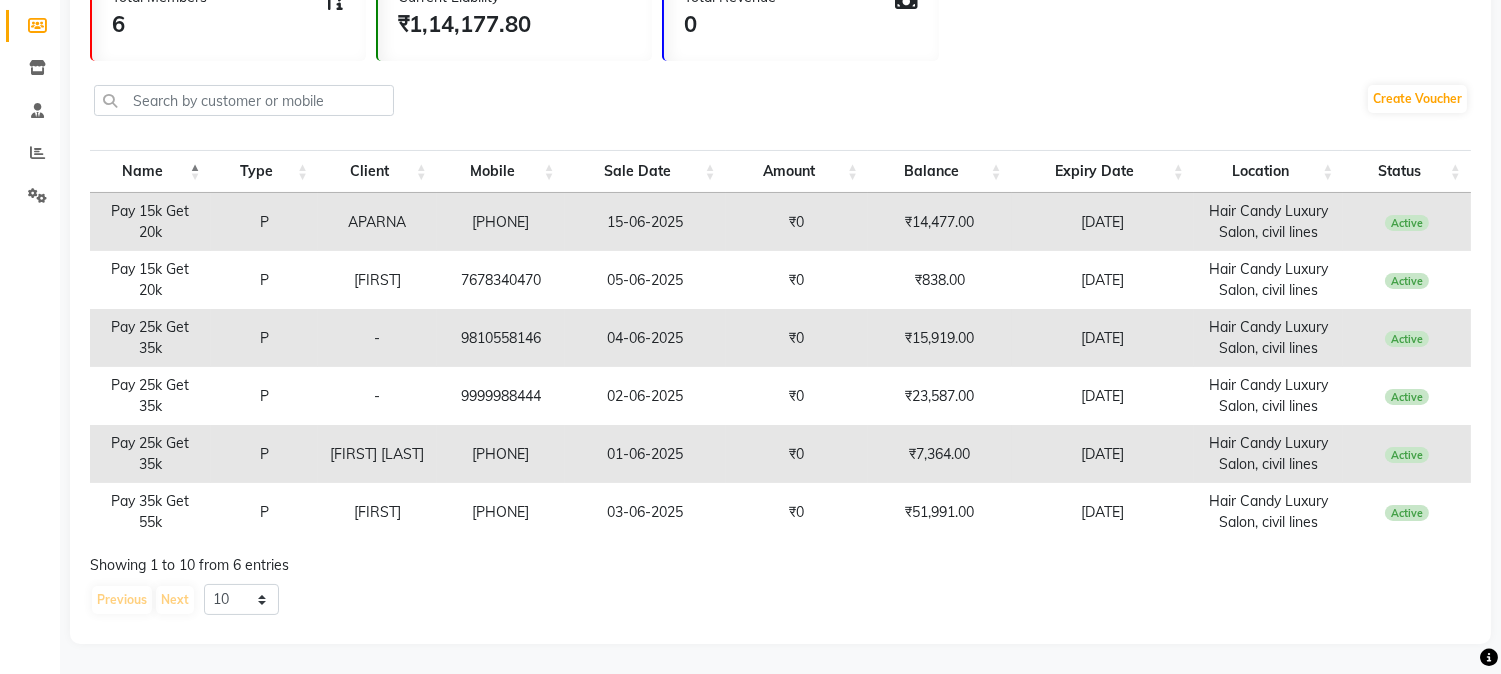 click on "9811373661" at bounding box center (501, 512) 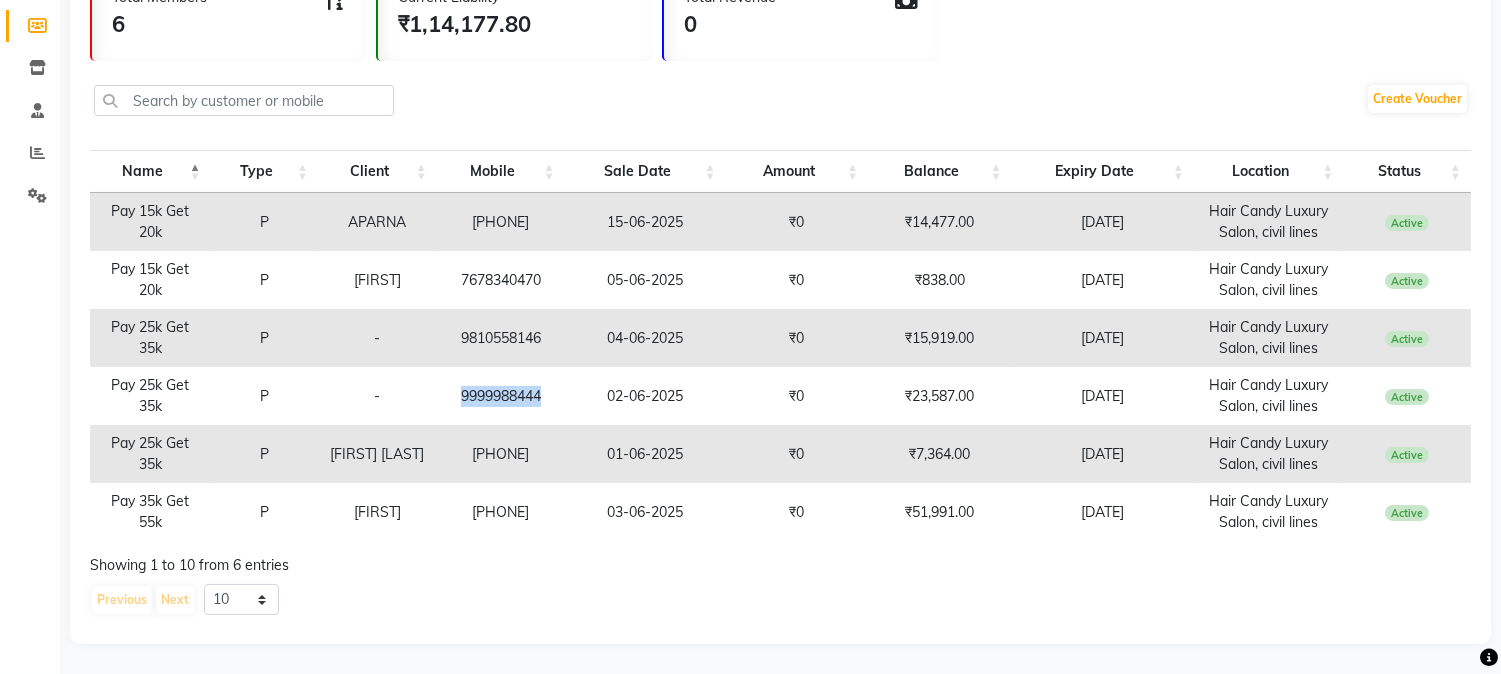 click on "9999988444" at bounding box center (501, 396) 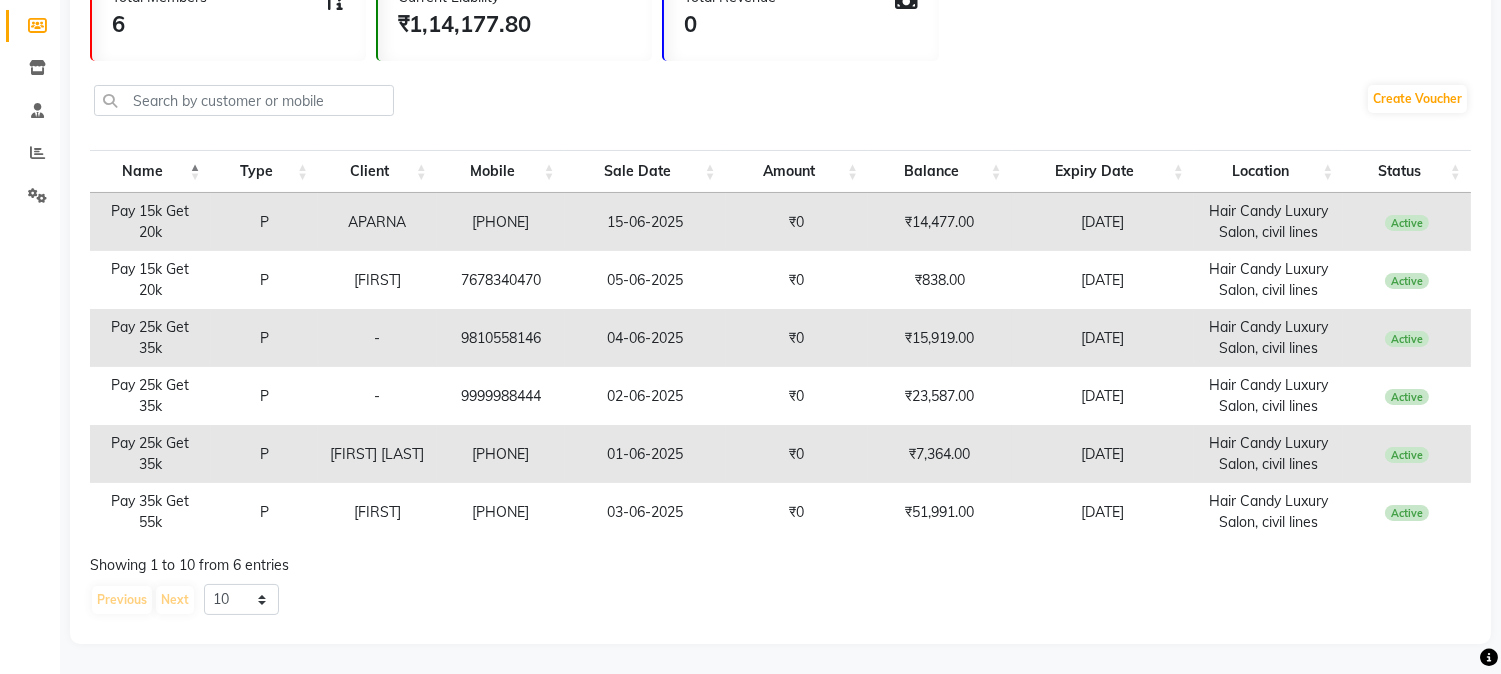 click on "03-06-2025" at bounding box center [645, 512] 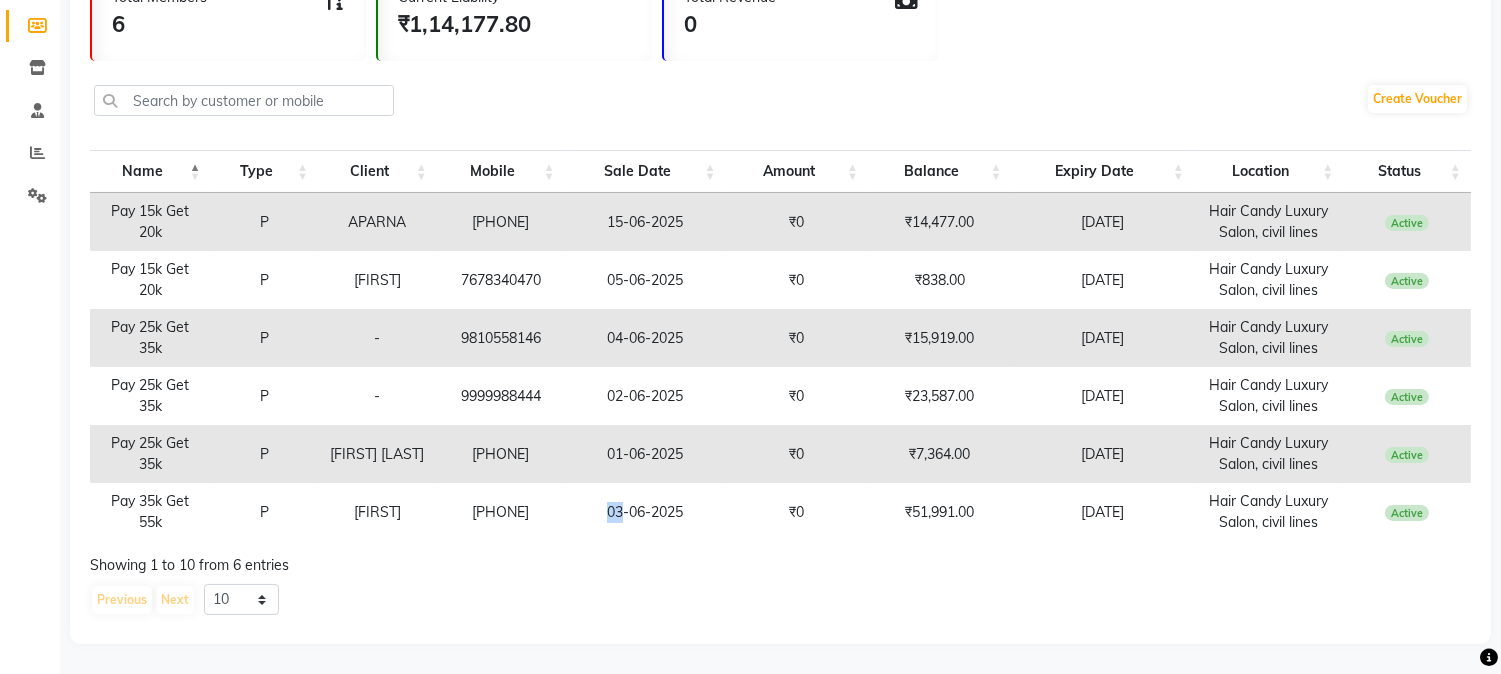 click on "03-06-2025" at bounding box center [645, 512] 